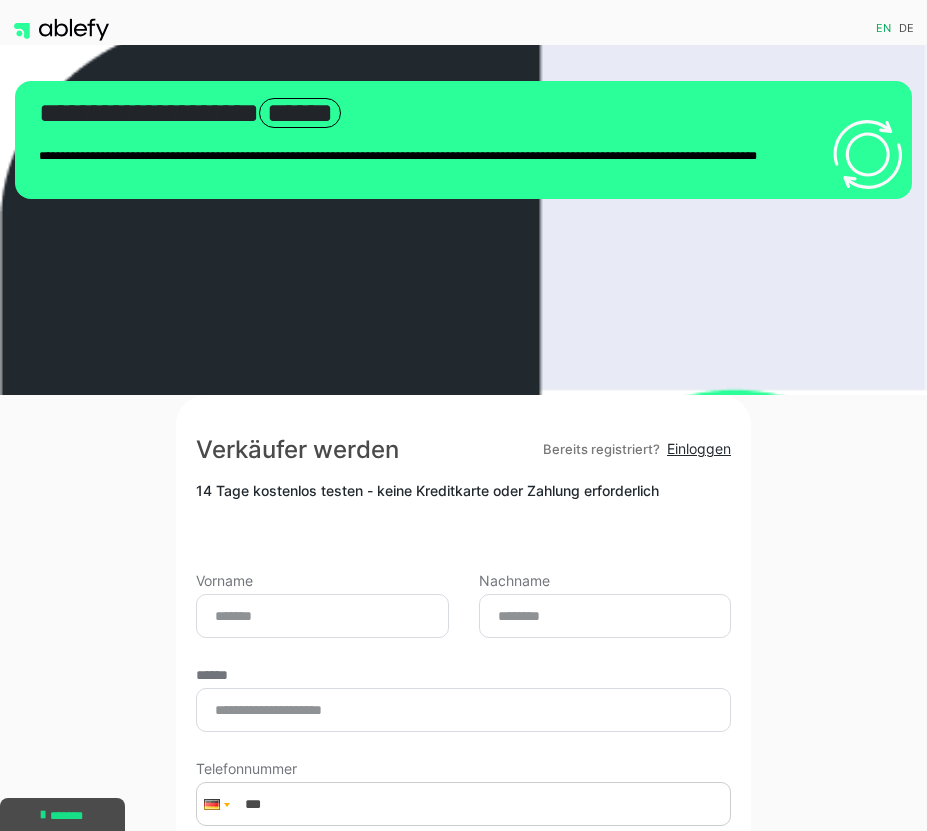 scroll, scrollTop: 0, scrollLeft: 0, axis: both 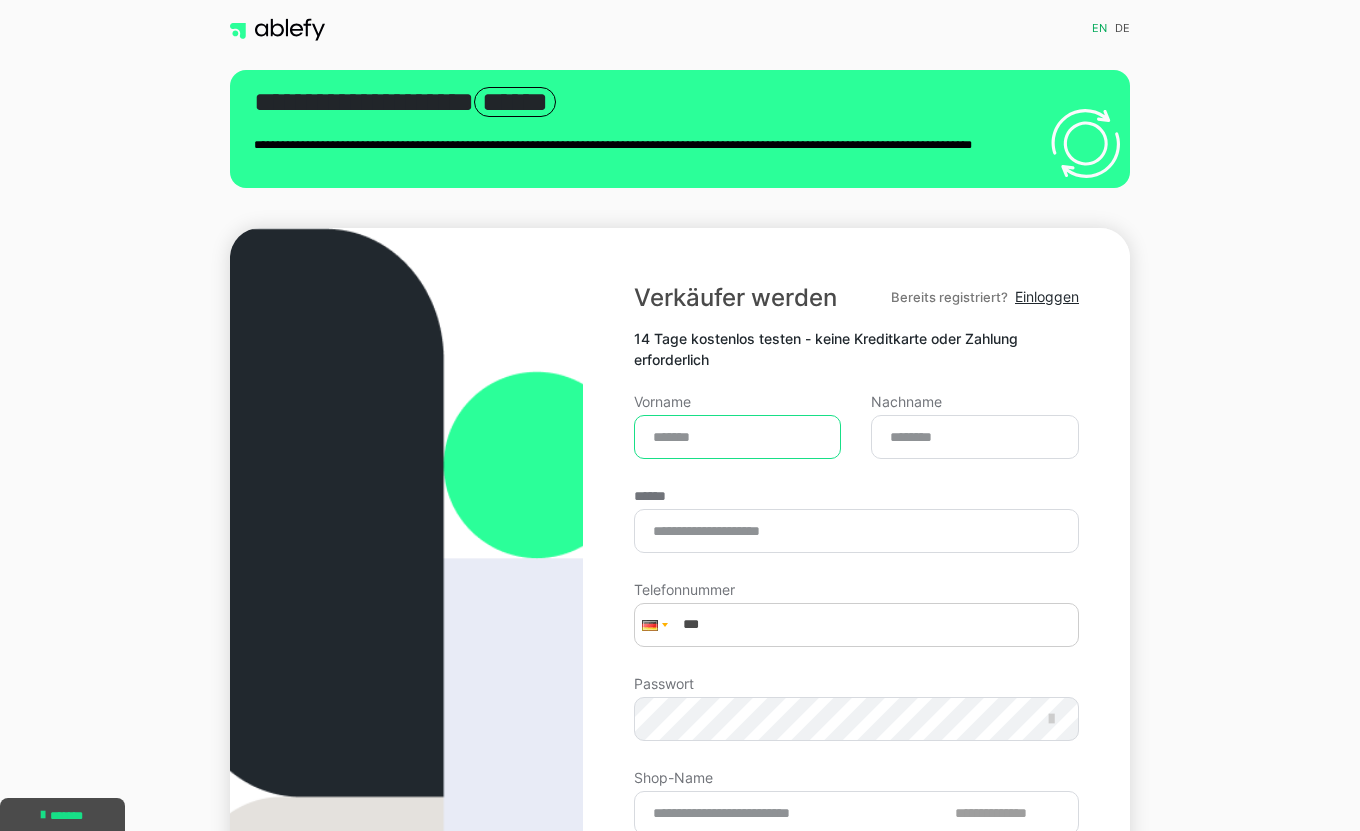 click on "Vorname" at bounding box center (738, 437) 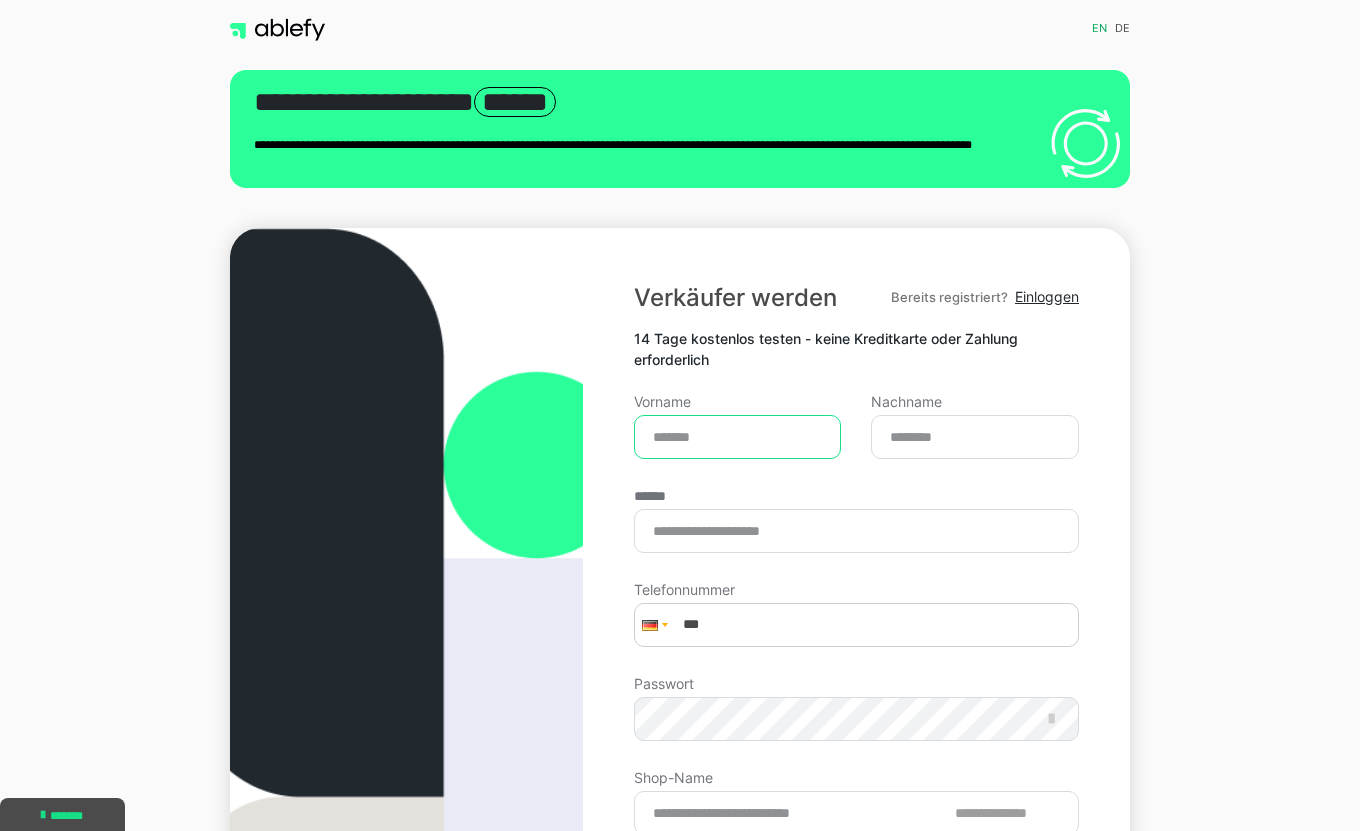type on "******" 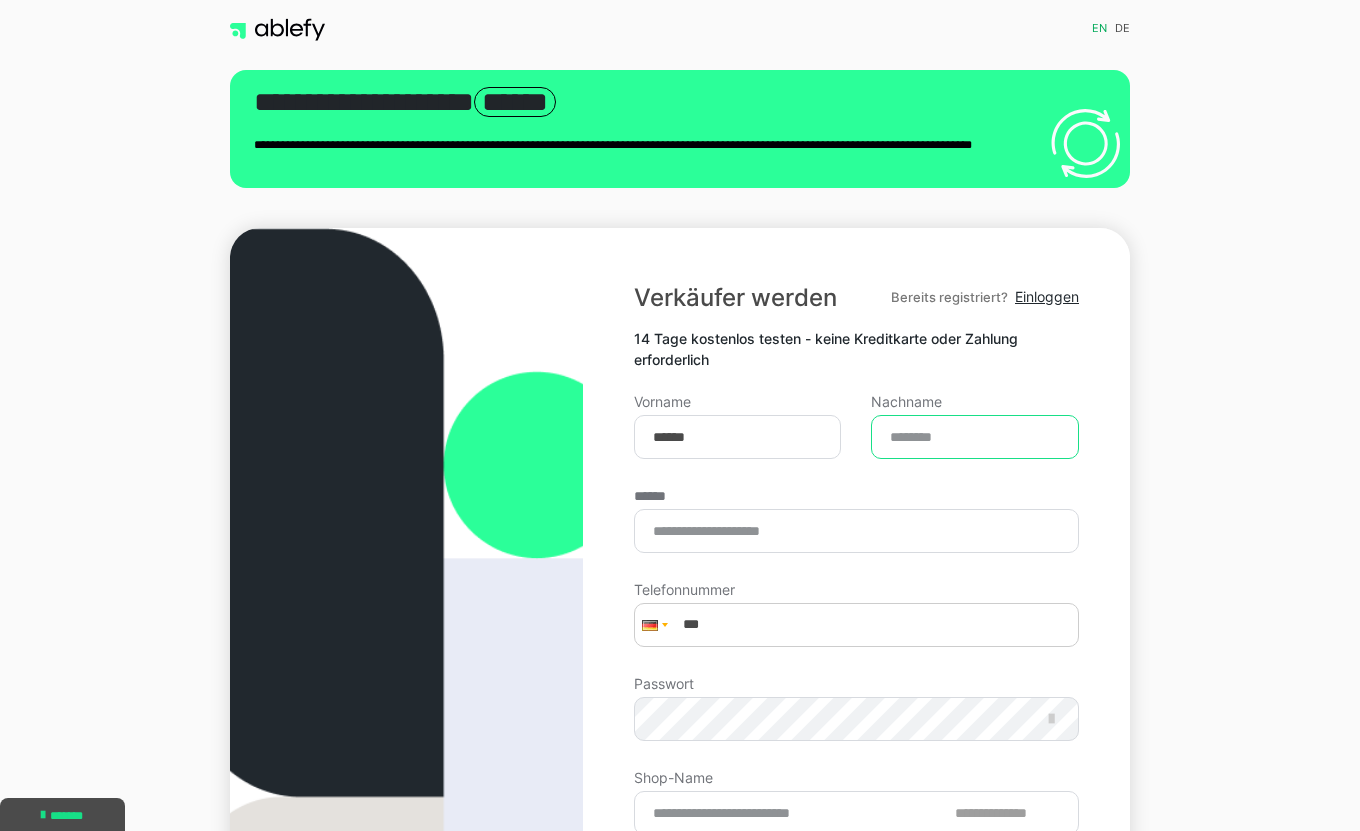 type on "********" 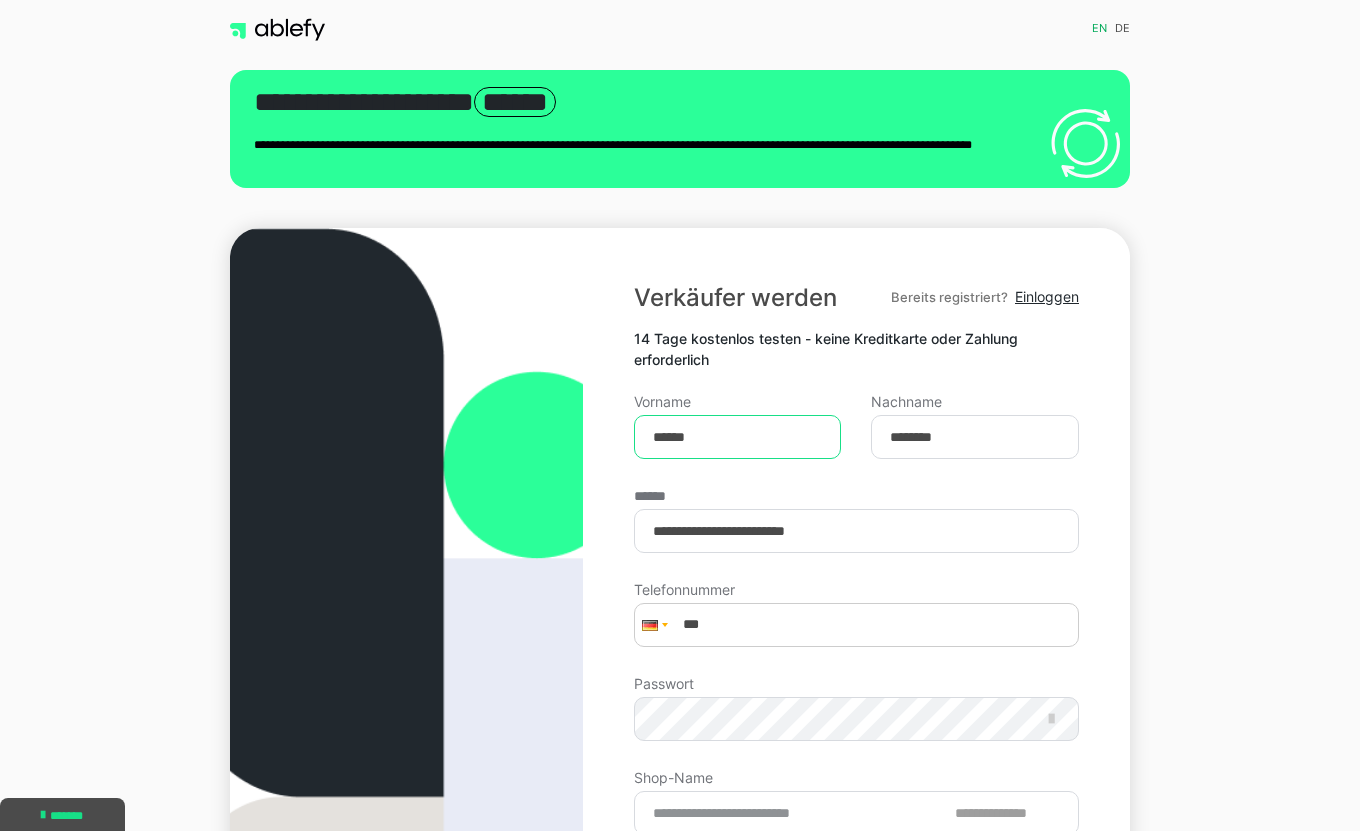 scroll, scrollTop: 0, scrollLeft: 0, axis: both 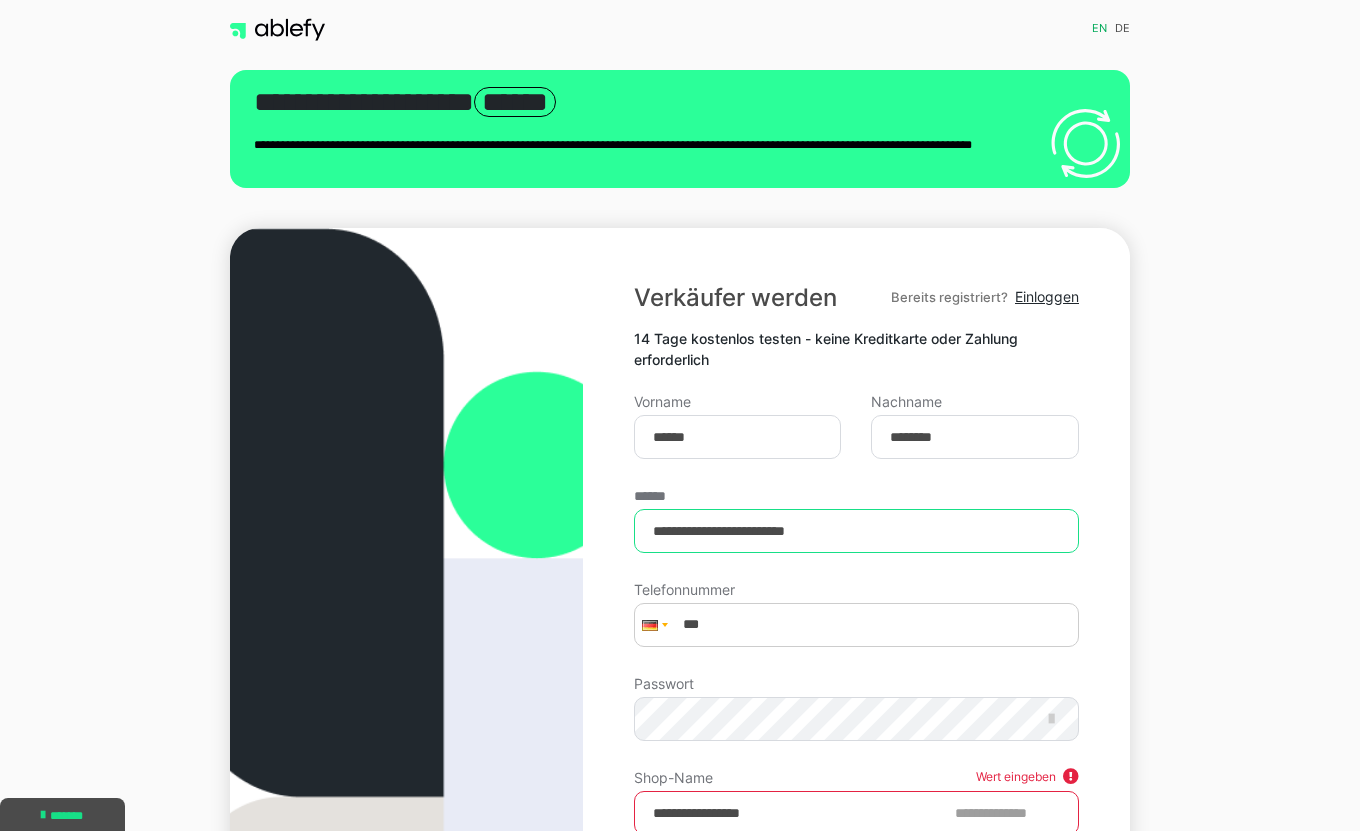 drag, startPoint x: 913, startPoint y: 533, endPoint x: 537, endPoint y: 516, distance: 376.38412 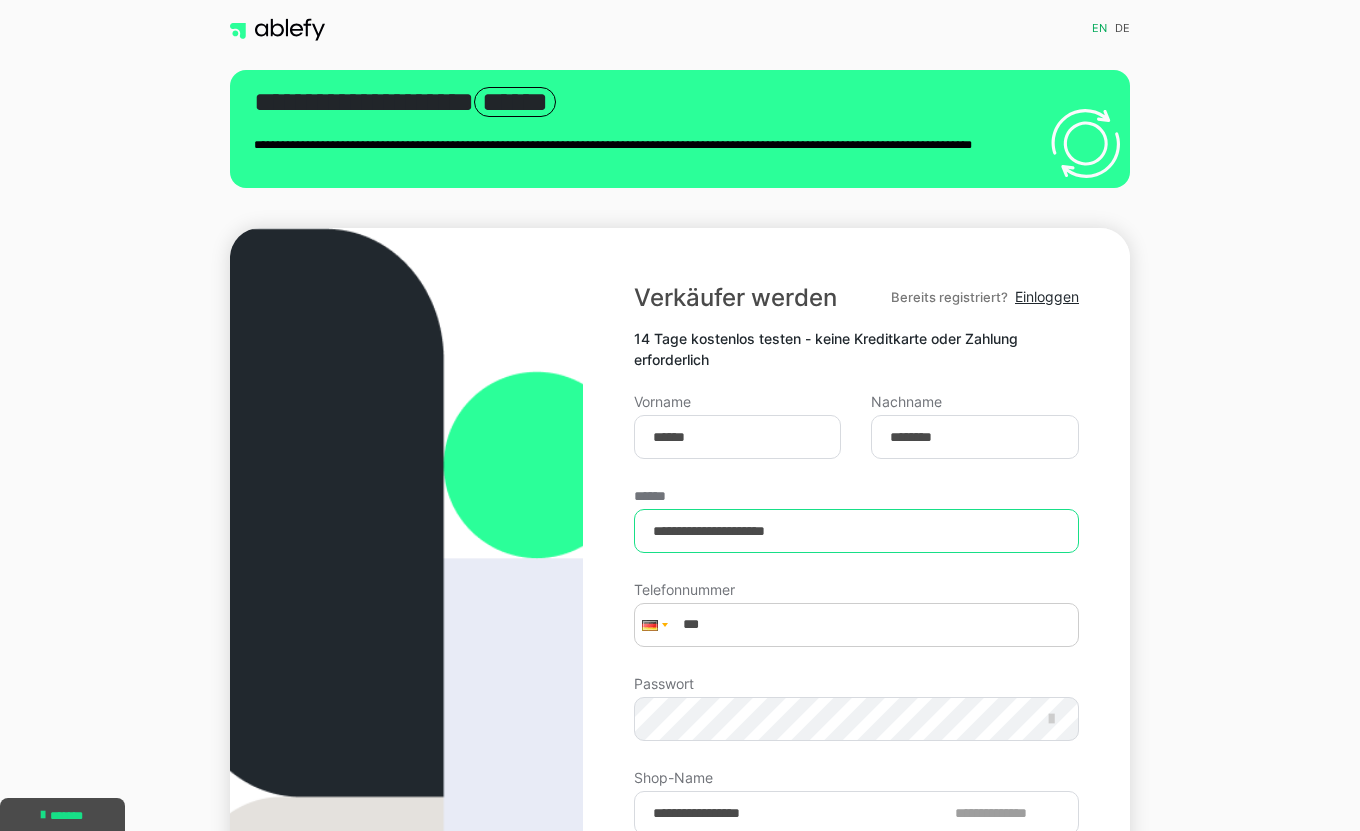 type on "**********" 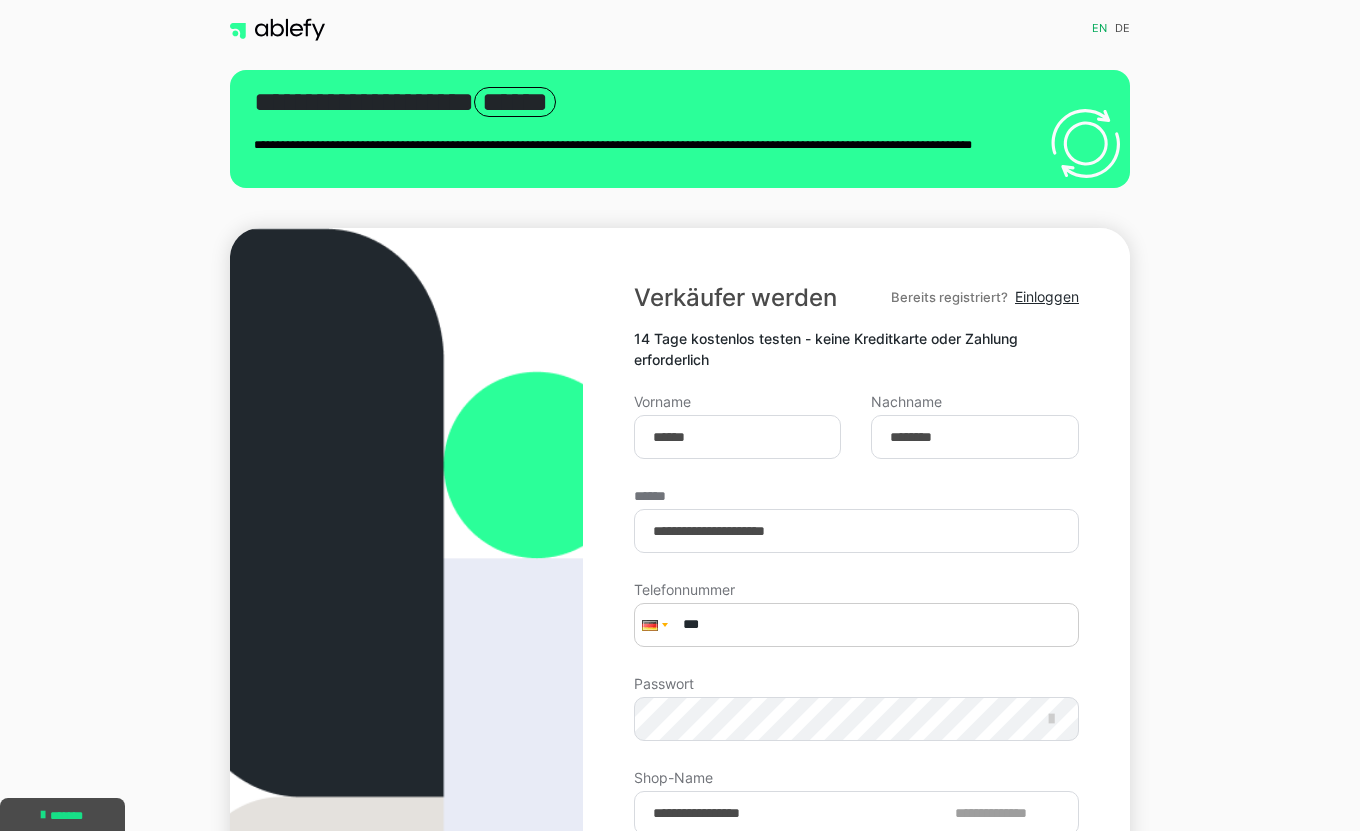 click on "***" at bounding box center (856, 625) 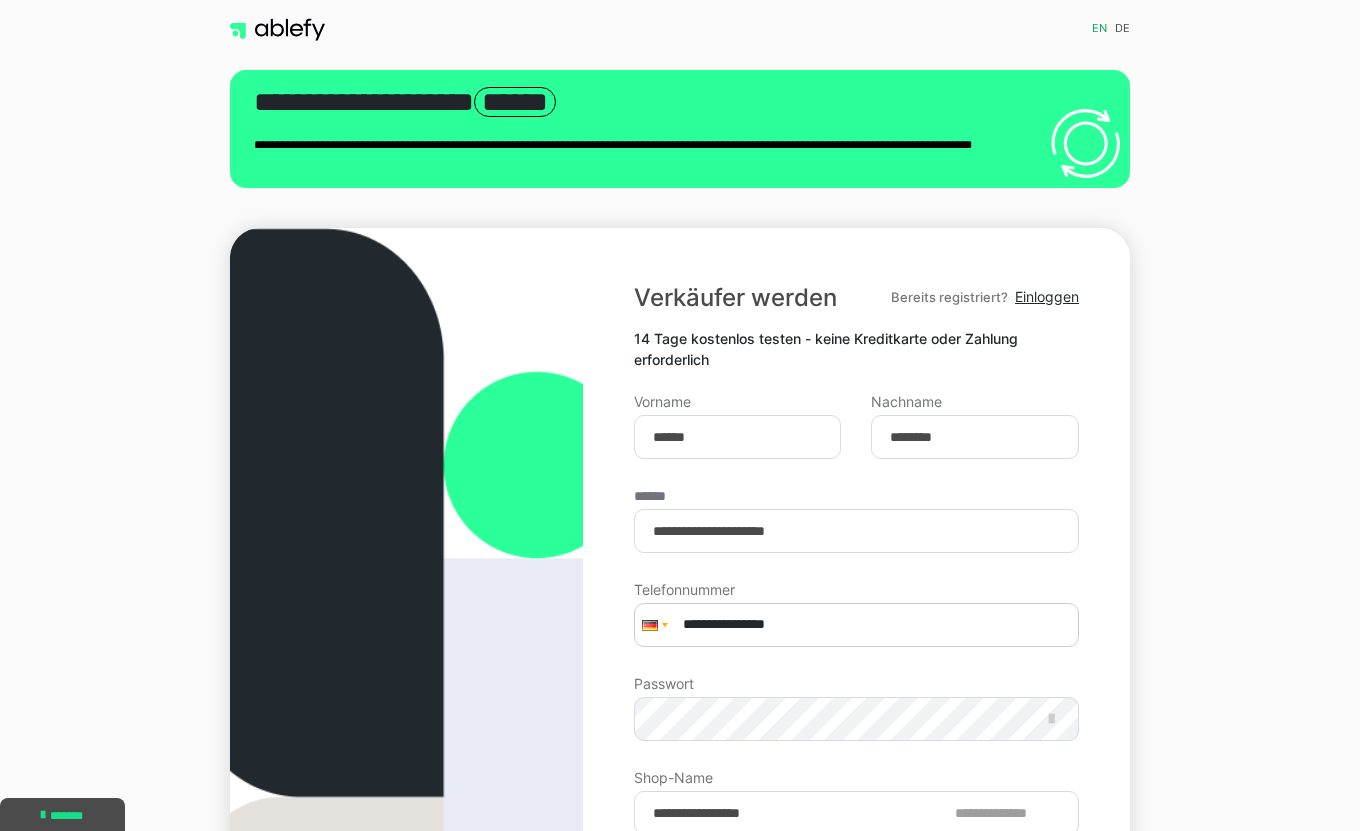type on "**********" 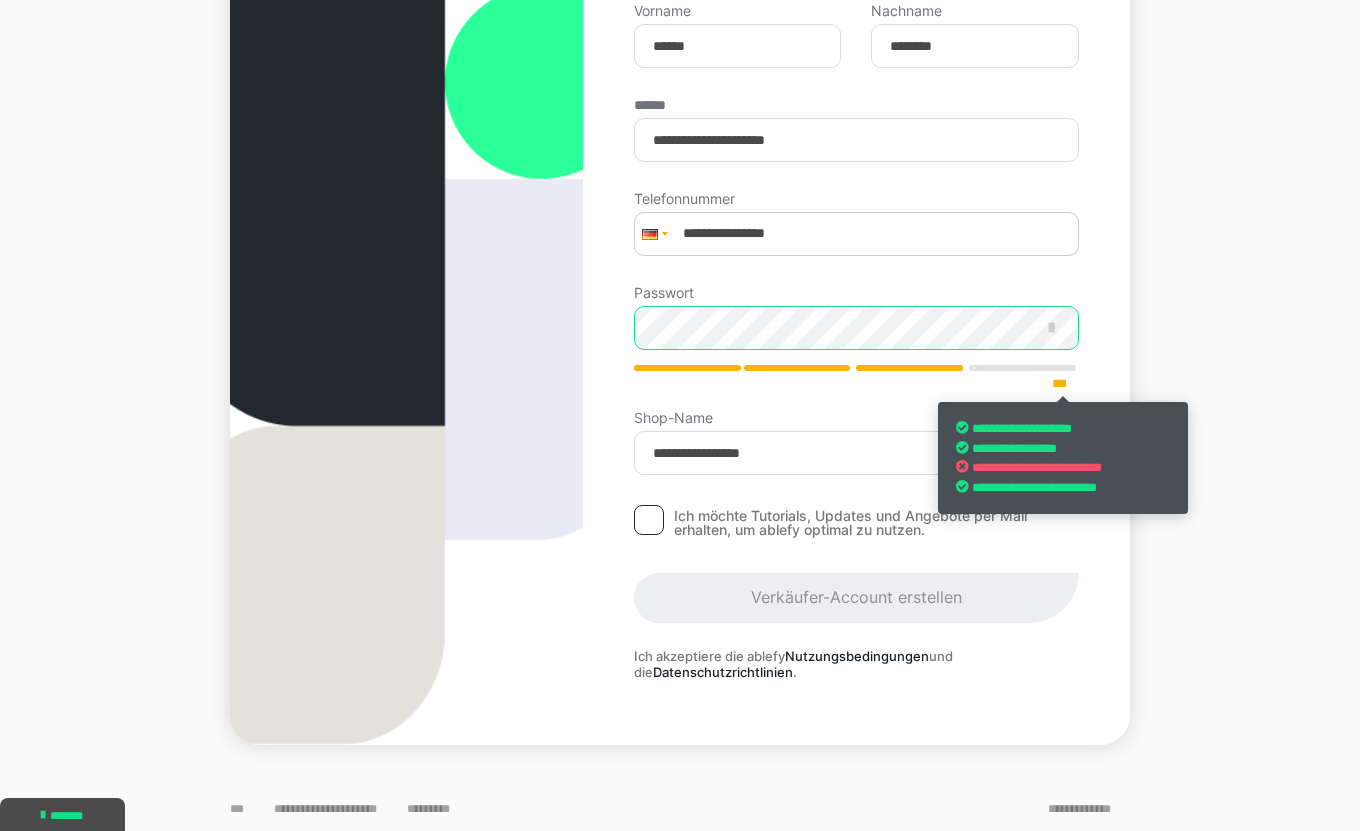 scroll, scrollTop: 392, scrollLeft: 0, axis: vertical 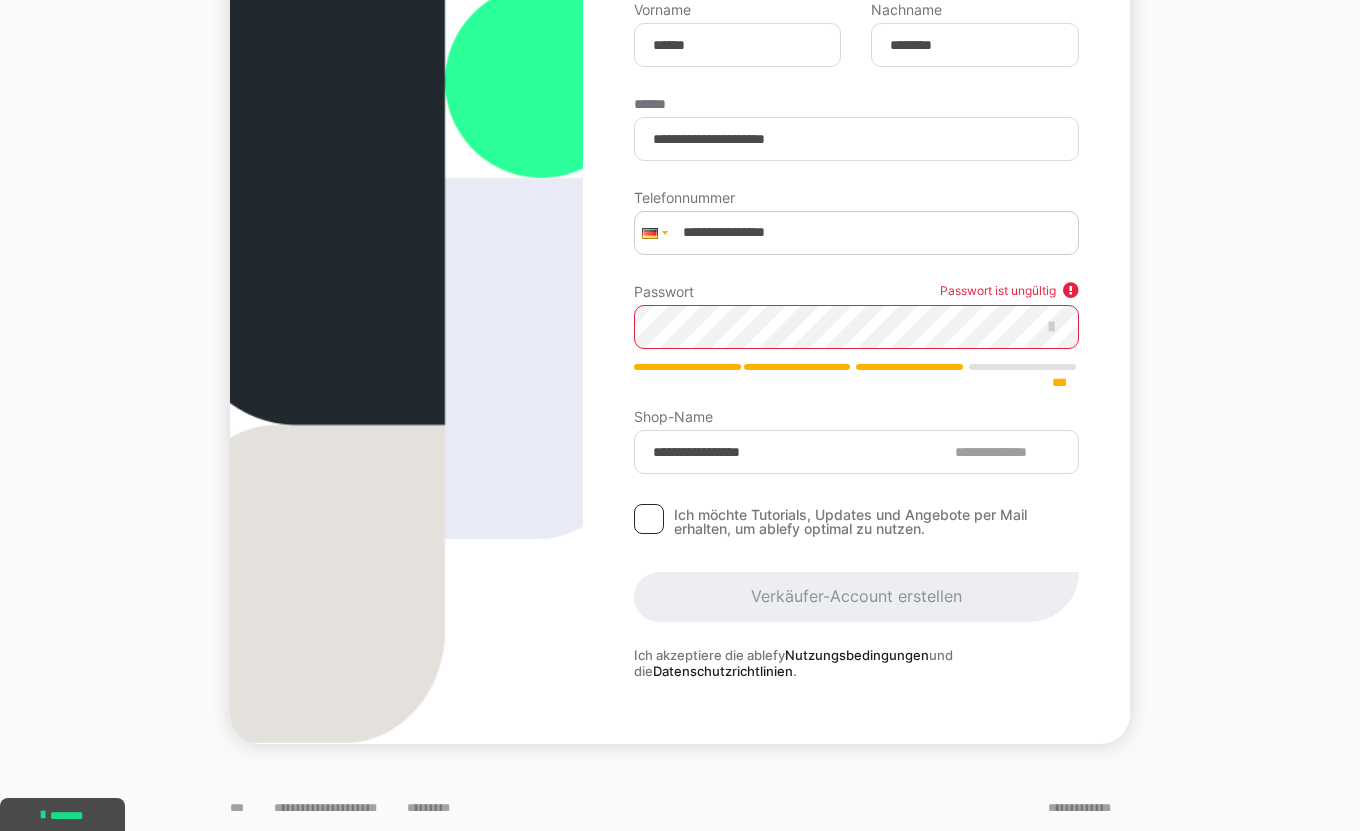 click on "**********" at bounding box center (680, 290) 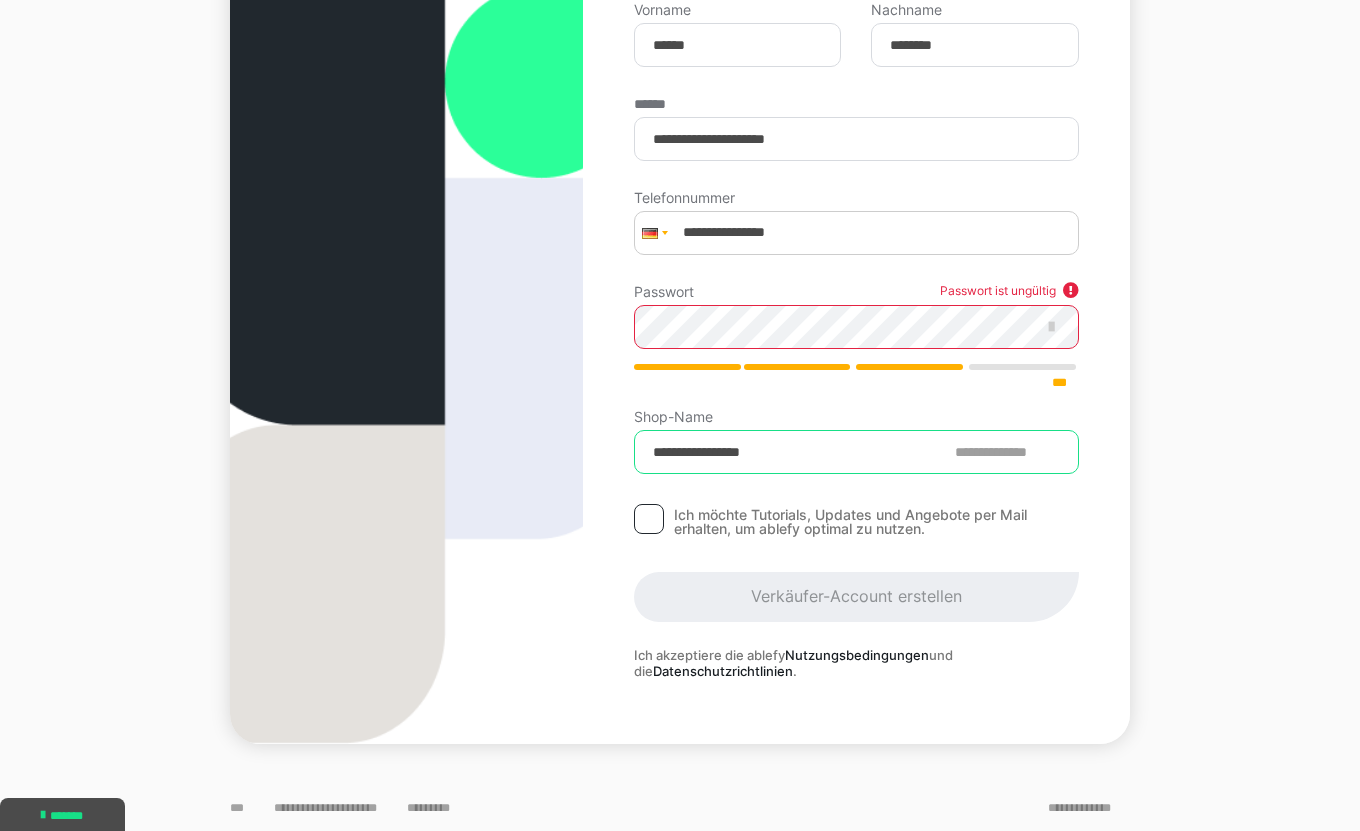 drag, startPoint x: 876, startPoint y: 455, endPoint x: 628, endPoint y: 450, distance: 248.0504 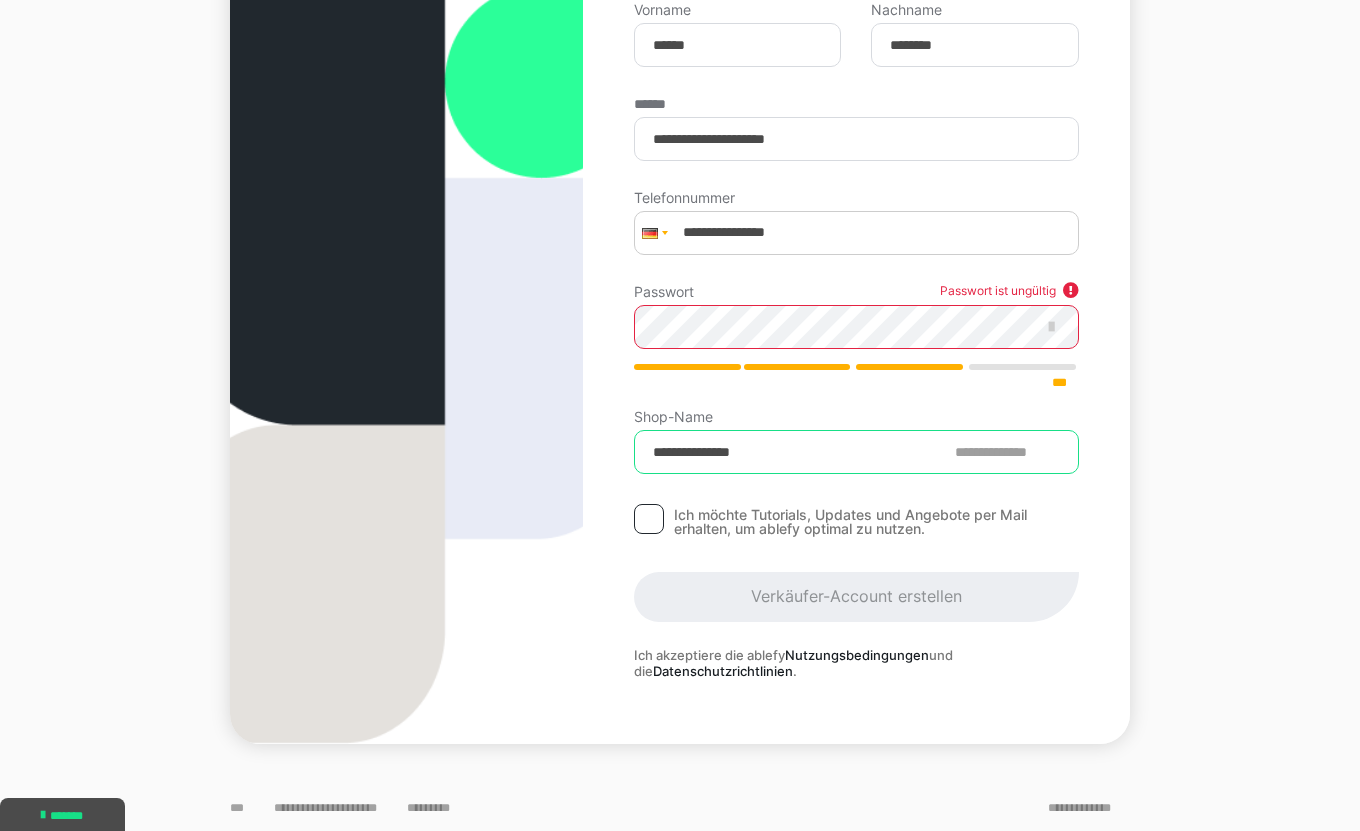 type on "**********" 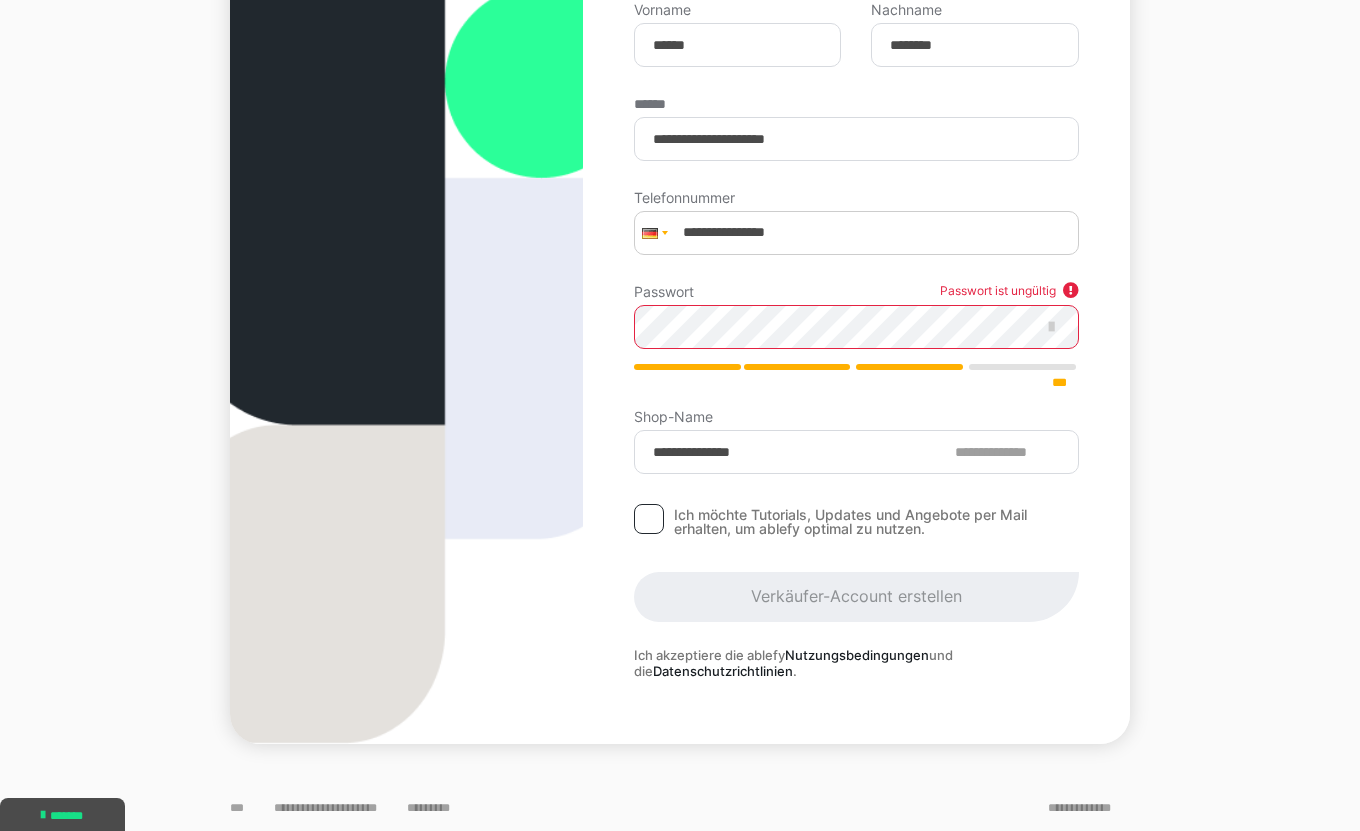 click on "**********" at bounding box center (680, 290) 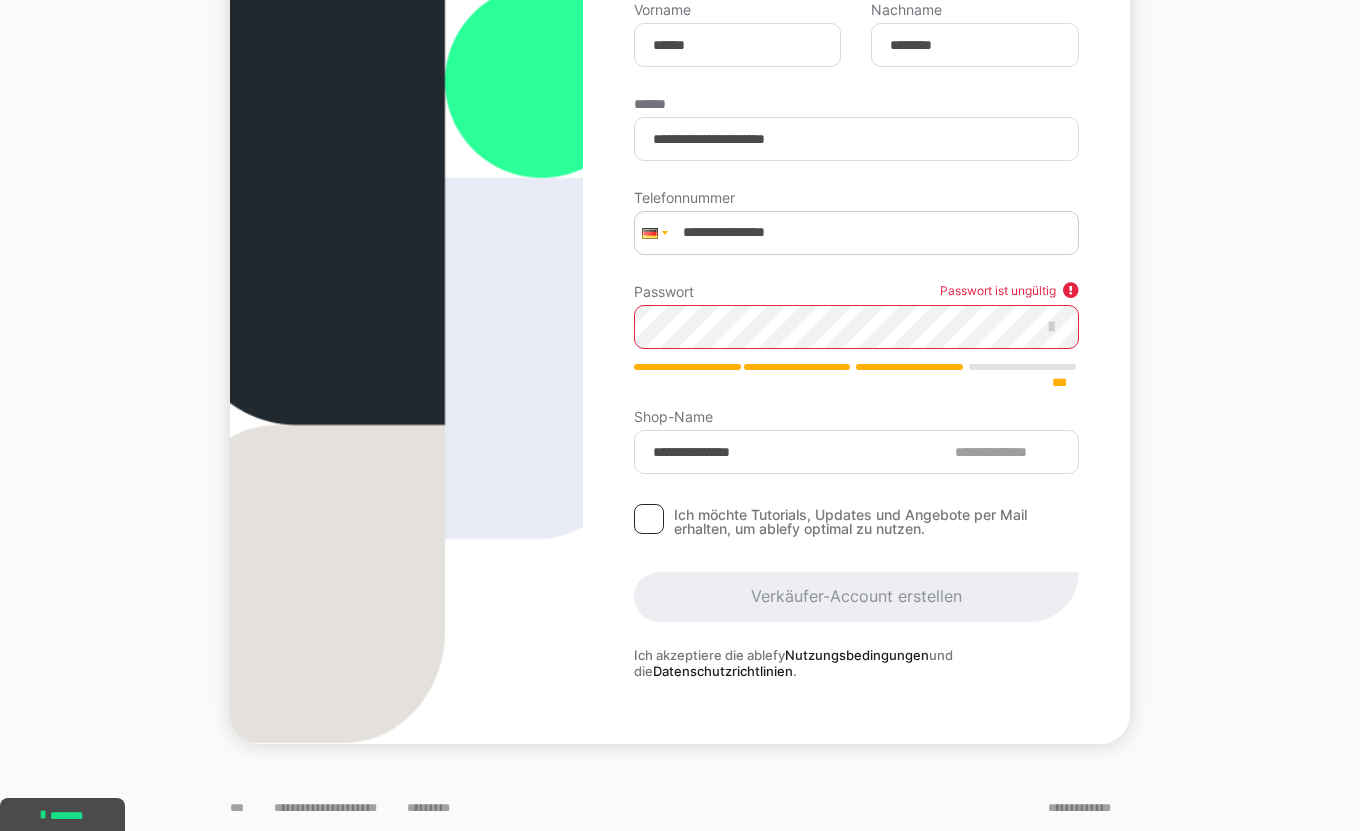 click at bounding box center (1071, 293) 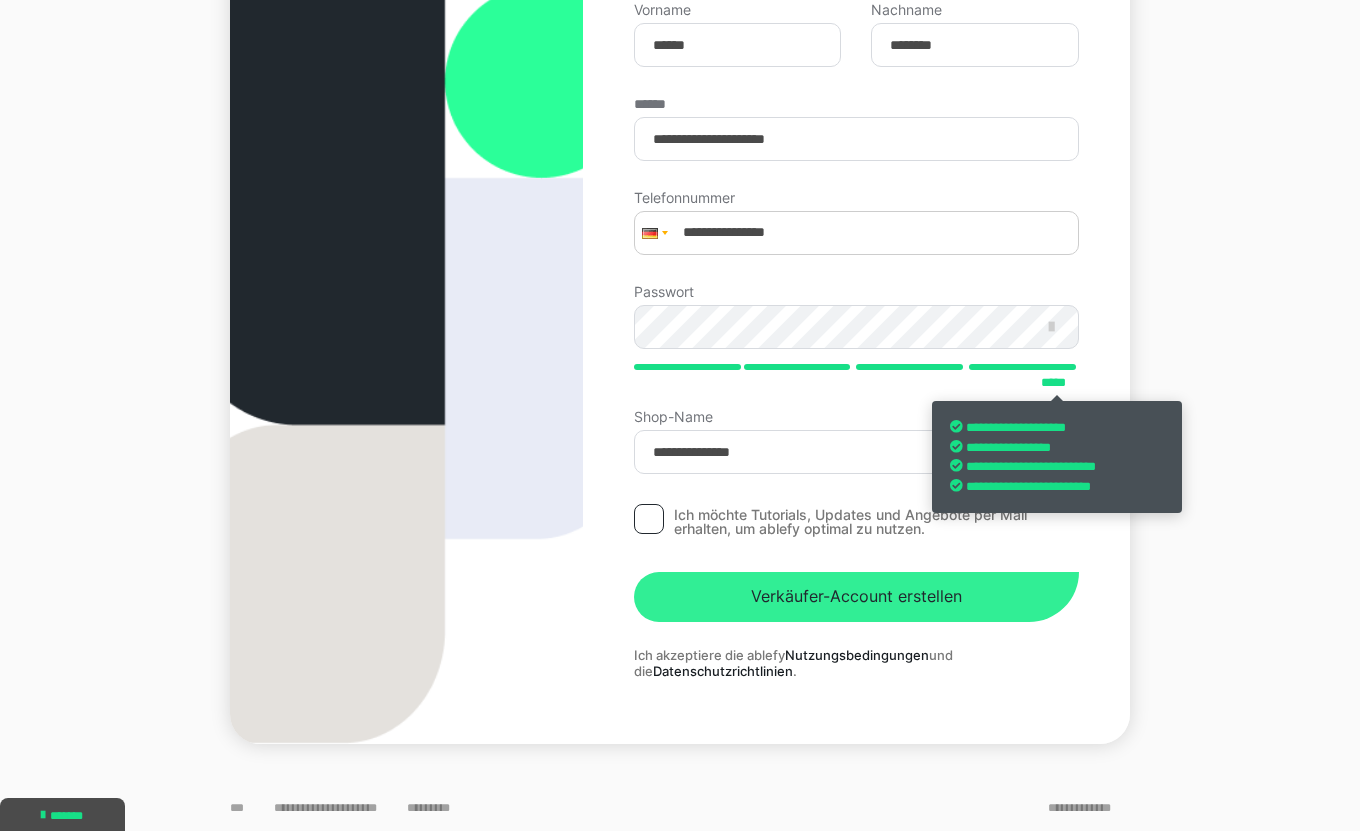 click on "Verkäufer-Account erstellen" at bounding box center (856, 597) 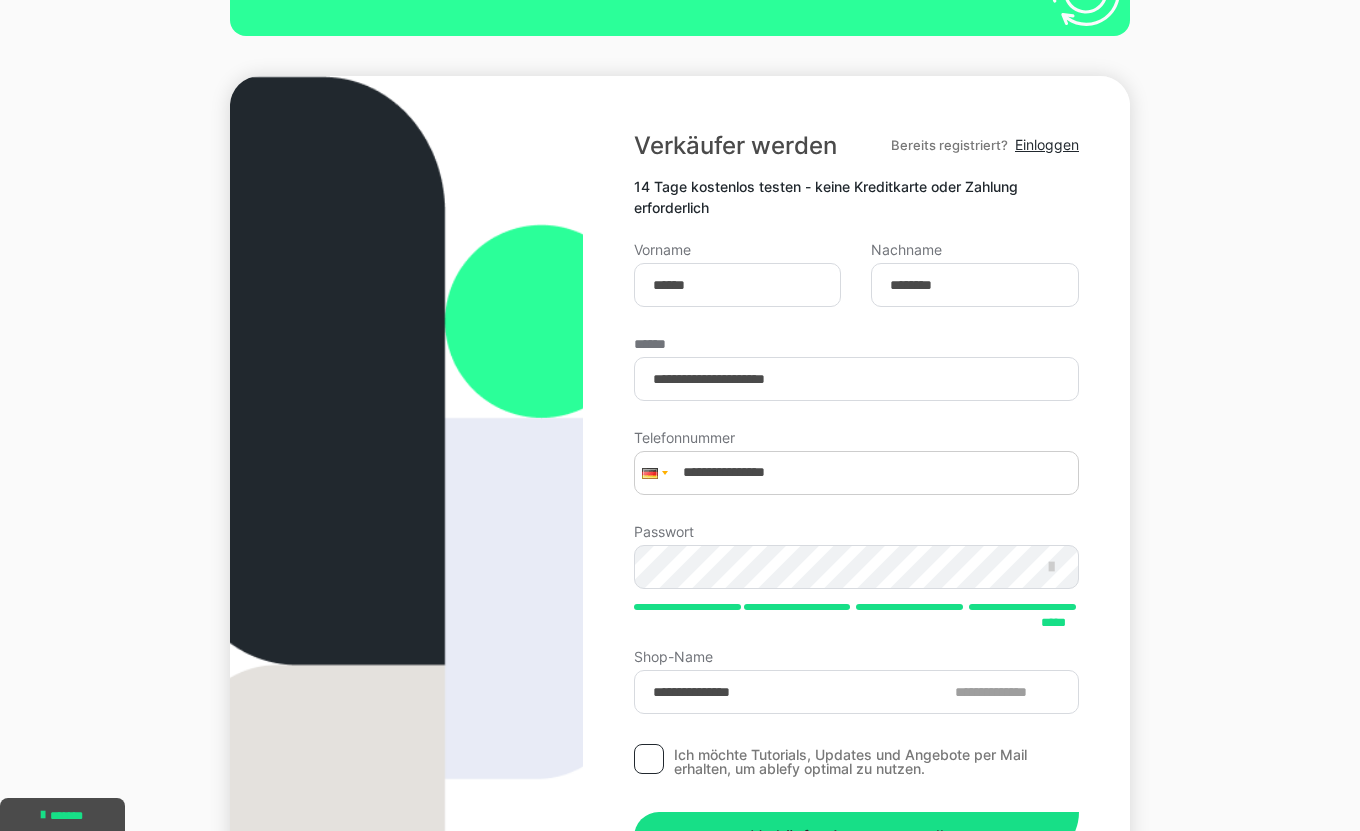 scroll, scrollTop: 0, scrollLeft: 0, axis: both 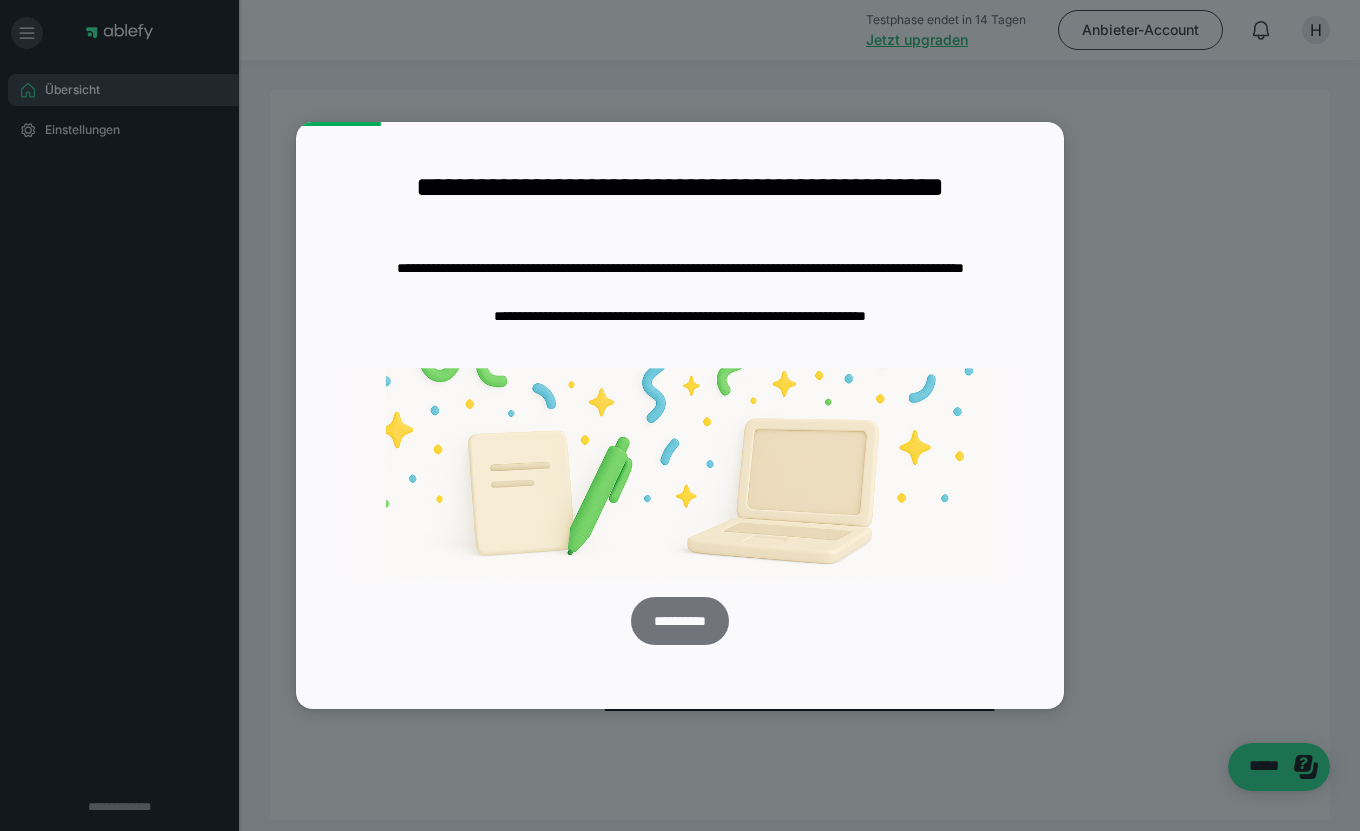 click on "**********" at bounding box center [679, 621] 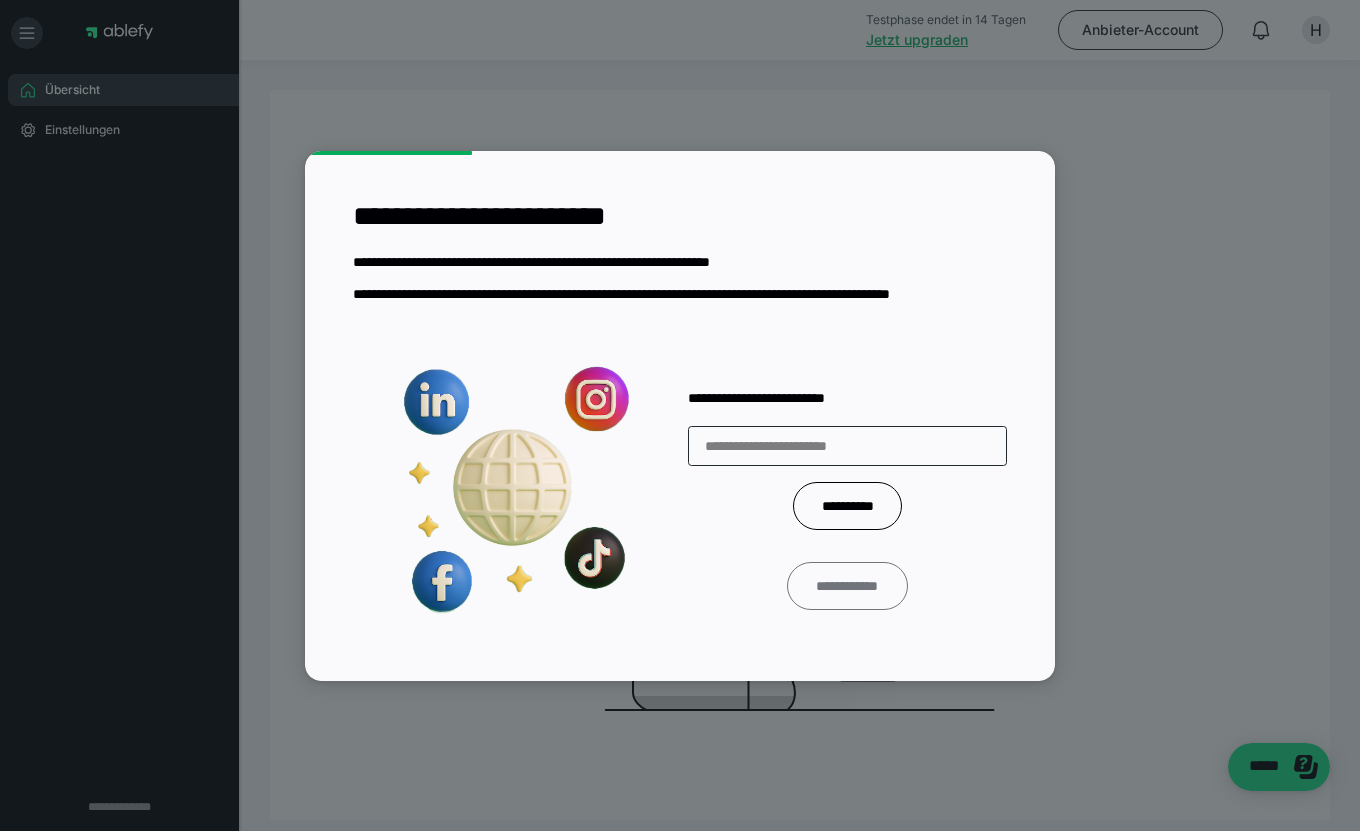 click on "**********" at bounding box center [848, 586] 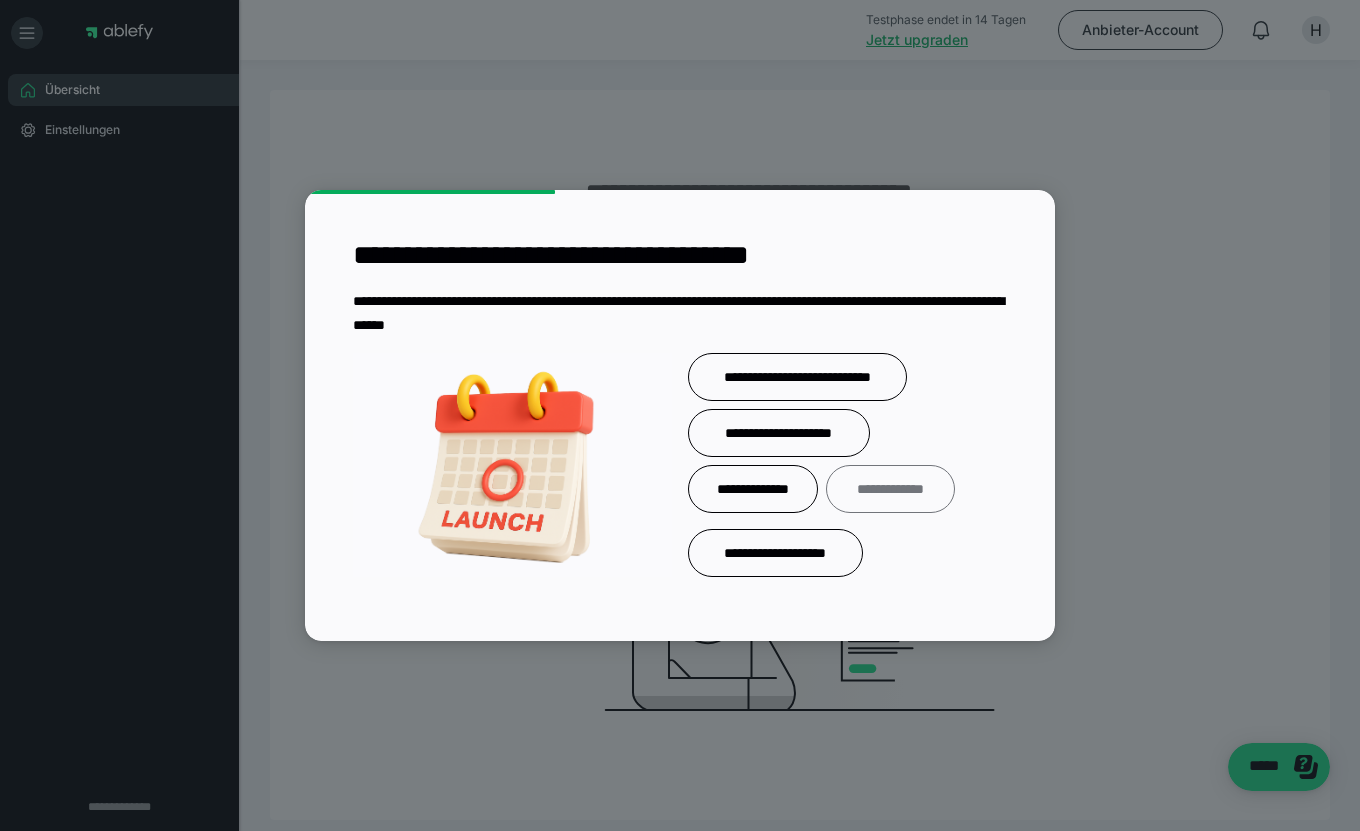 click on "**********" at bounding box center (890, 489) 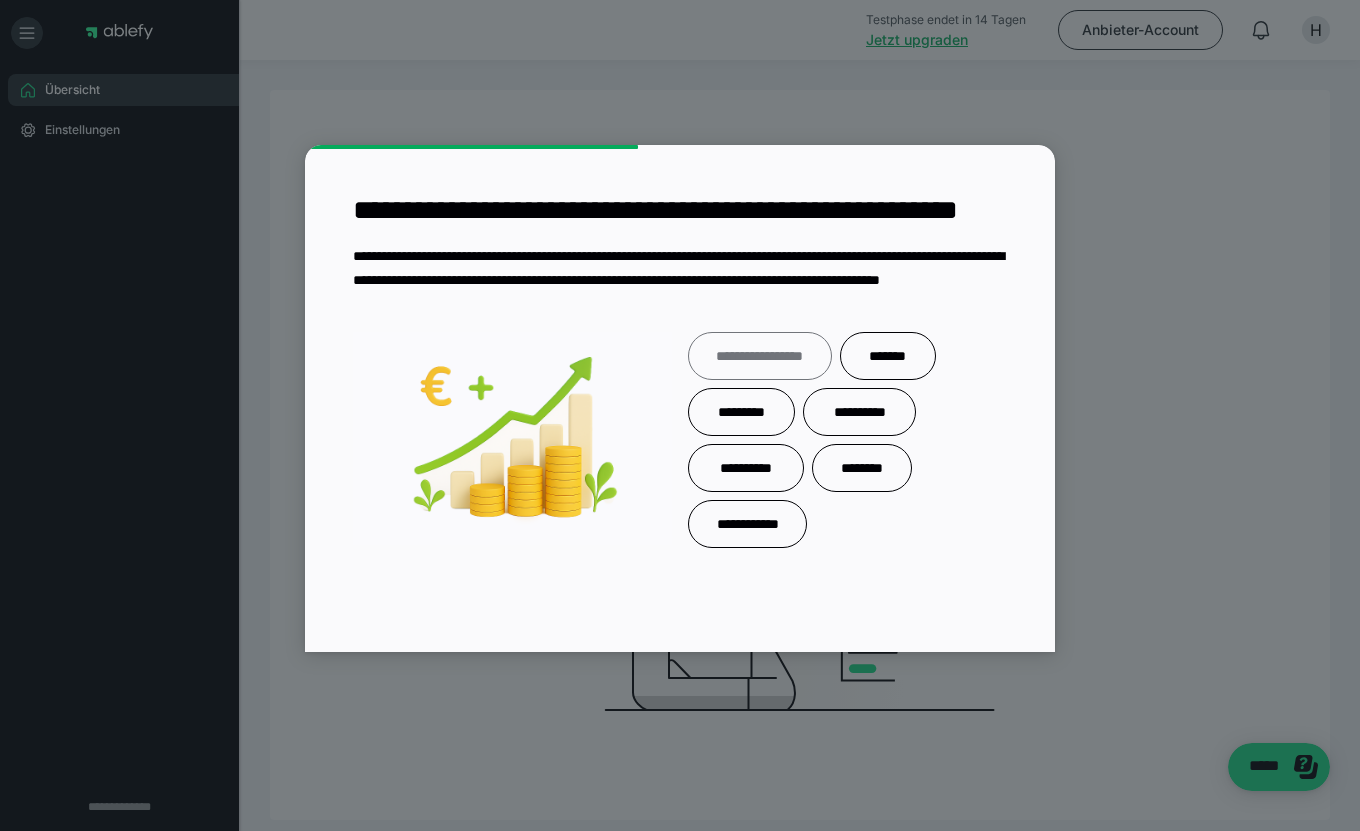 click on "**********" at bounding box center [760, 356] 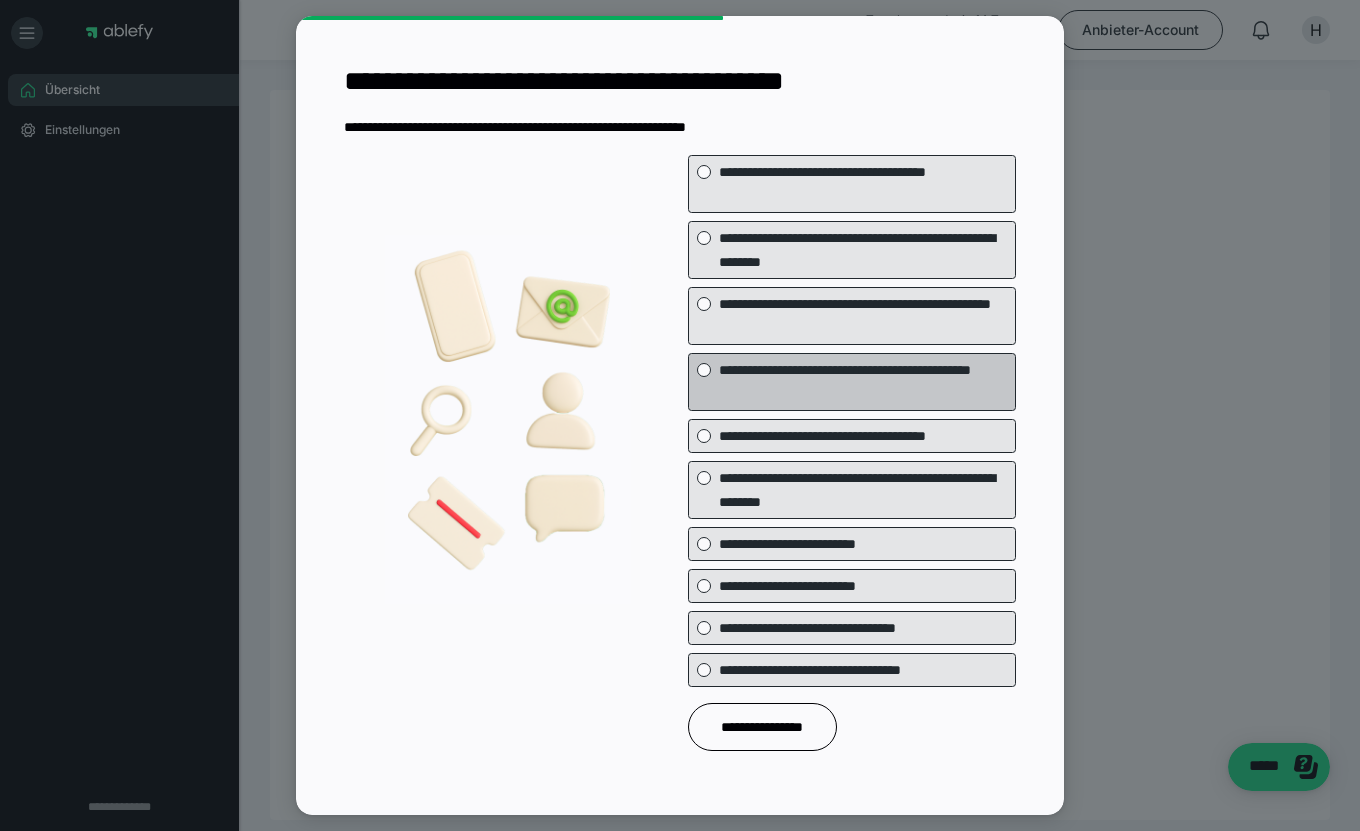 click on "**********" at bounding box center (863, 382) 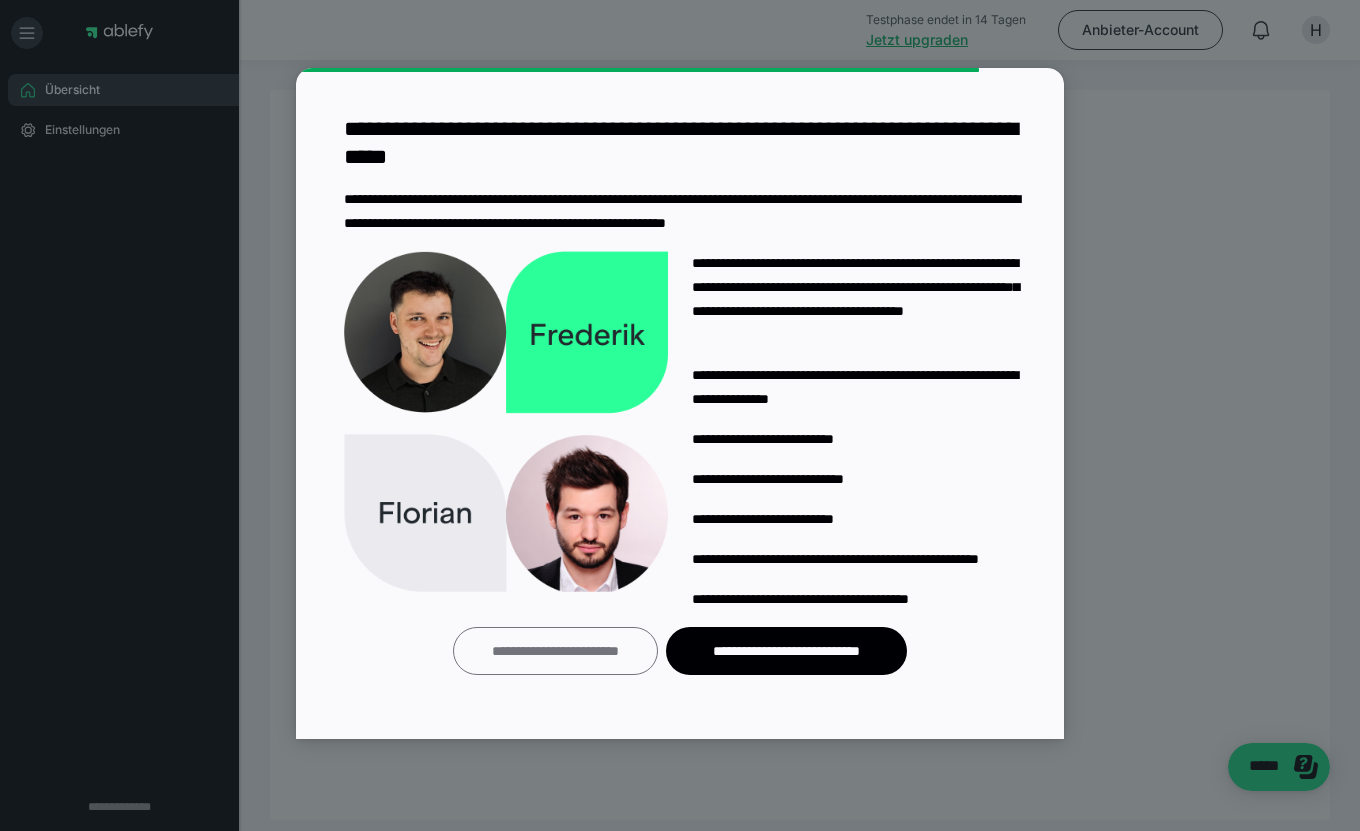 click on "**********" at bounding box center [555, 651] 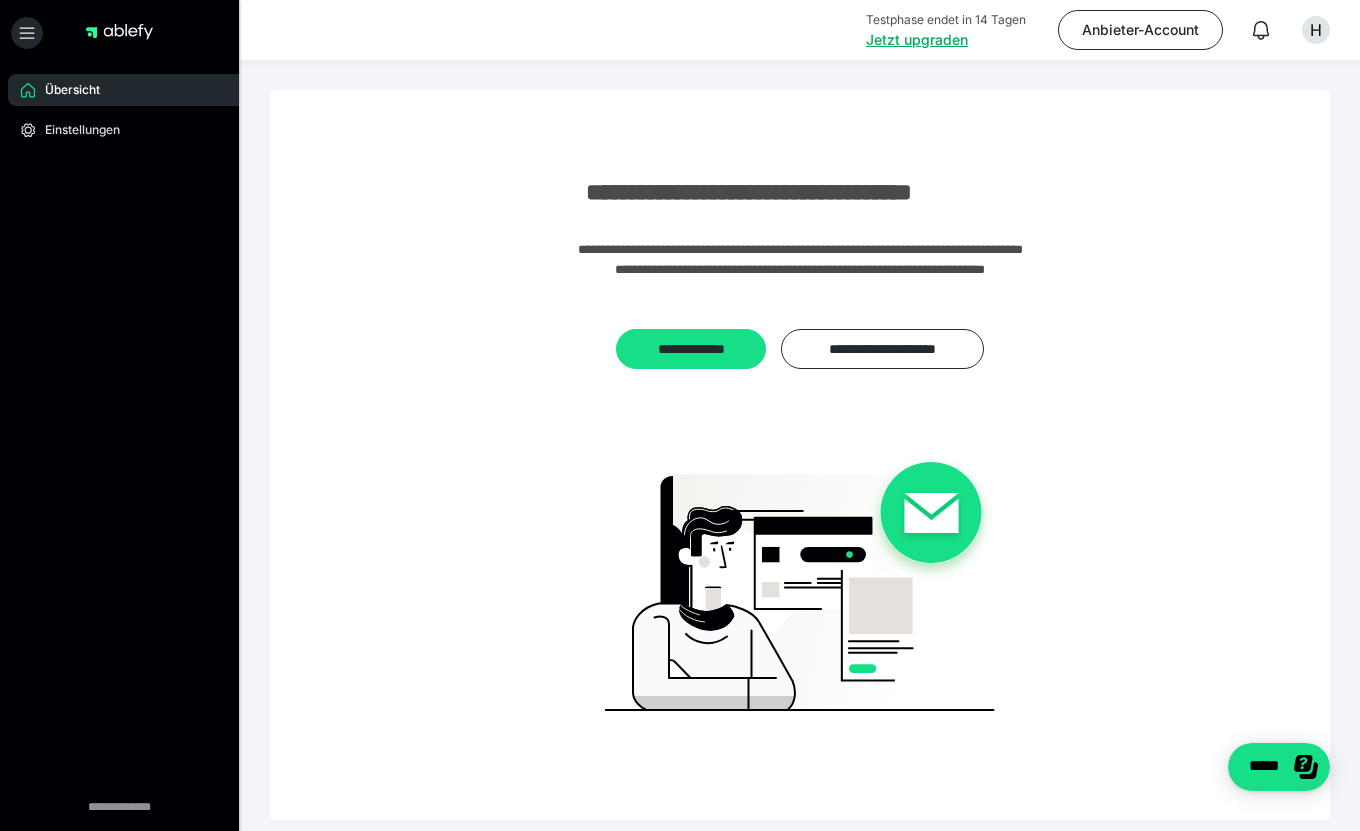 click on "**********" at bounding box center (800, 455) 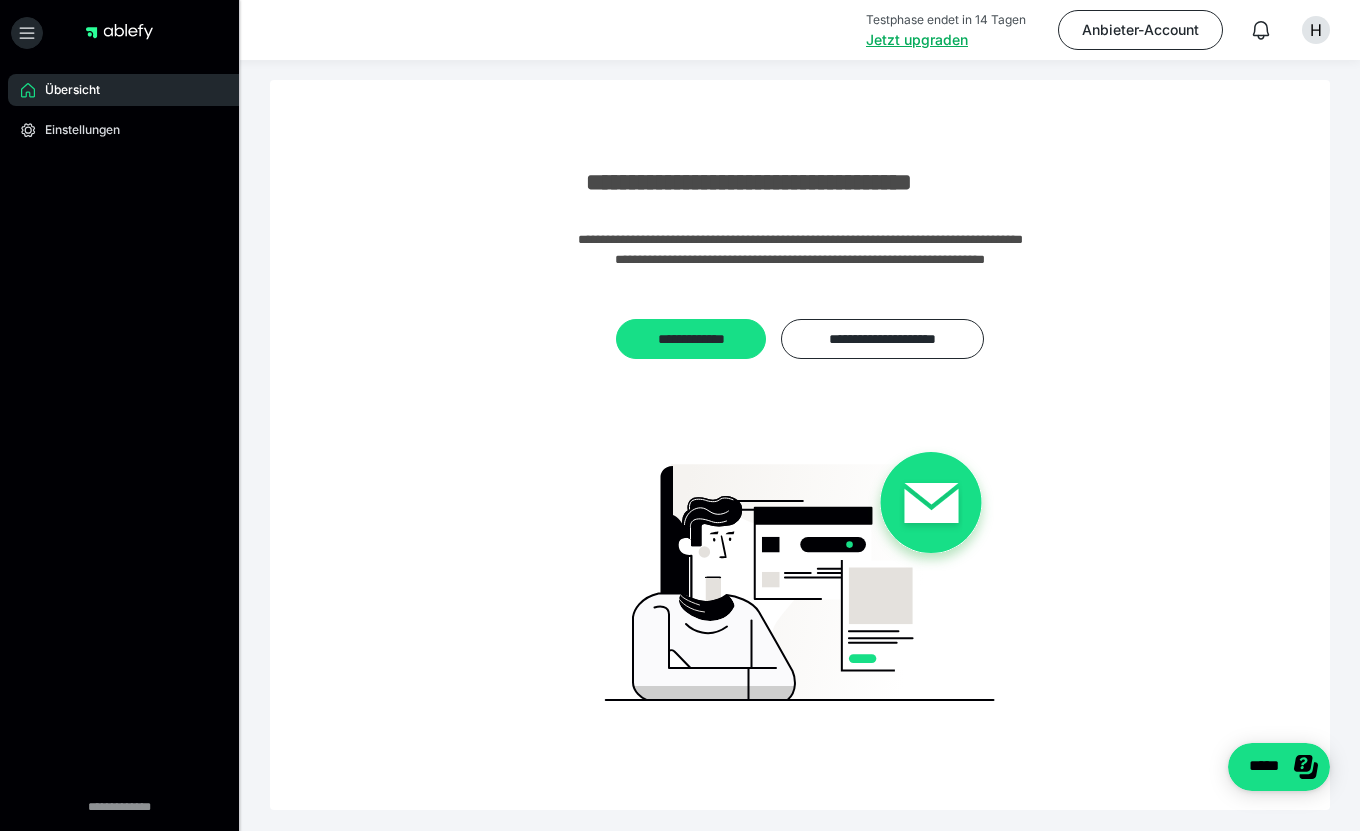 scroll, scrollTop: 0, scrollLeft: 0, axis: both 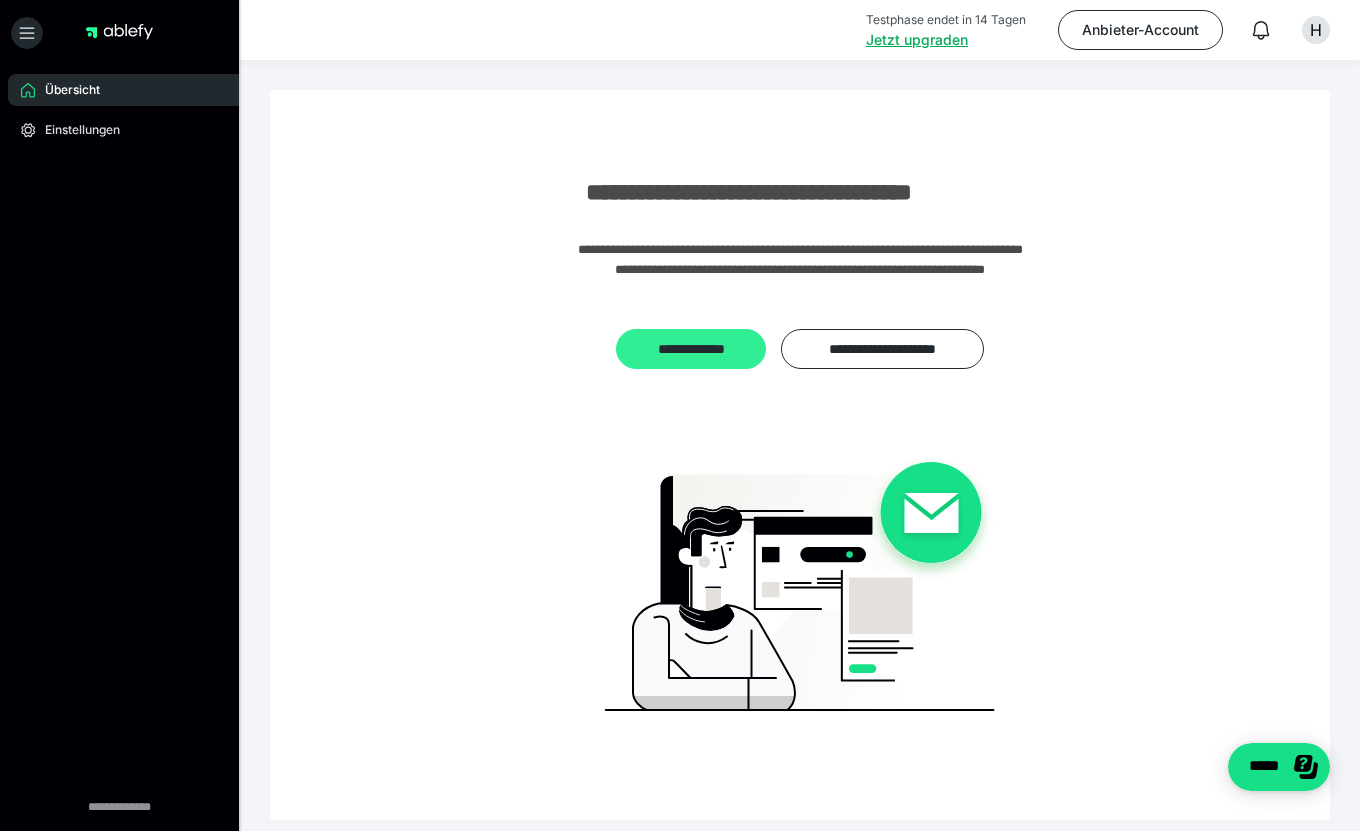 click on "**********" at bounding box center (691, 349) 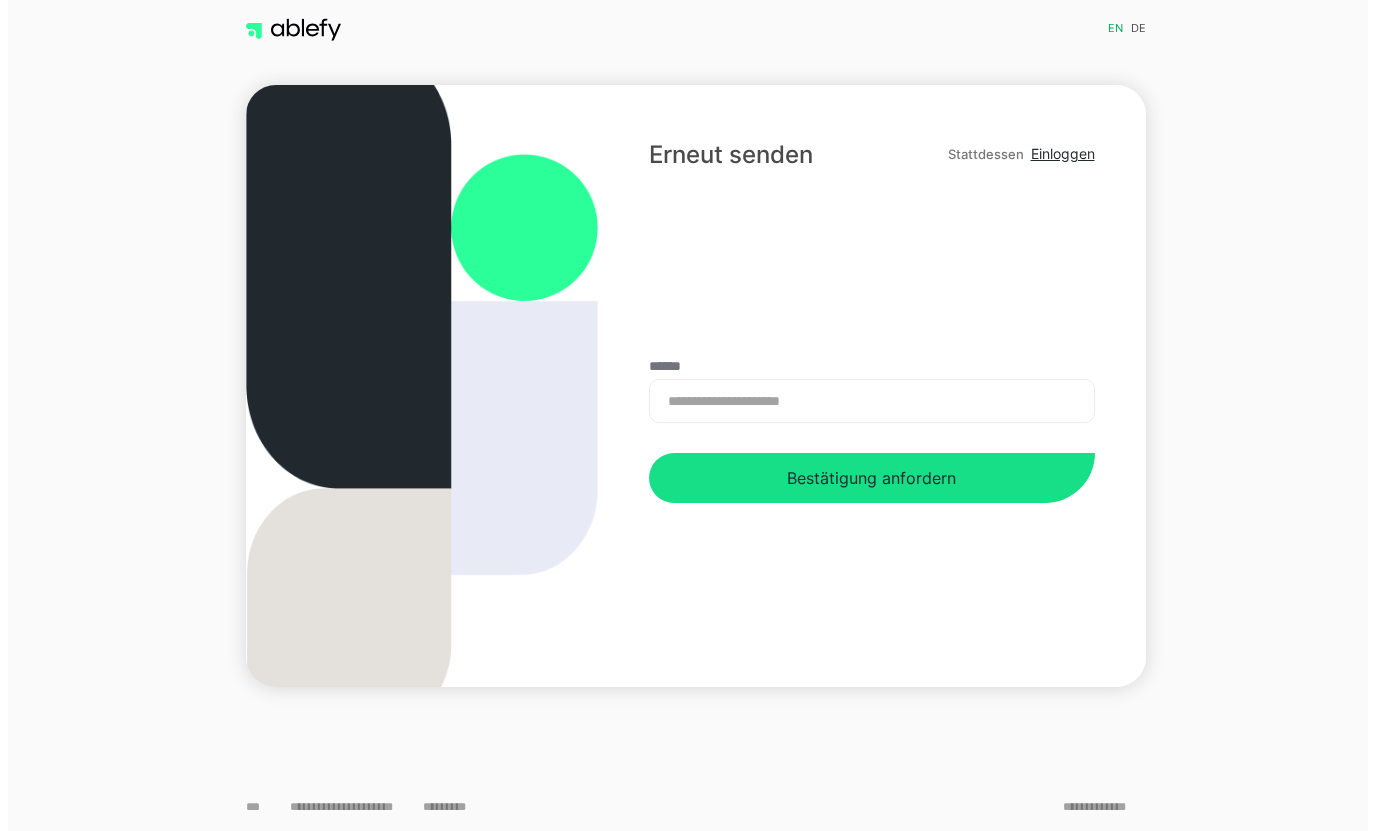 scroll, scrollTop: 0, scrollLeft: 0, axis: both 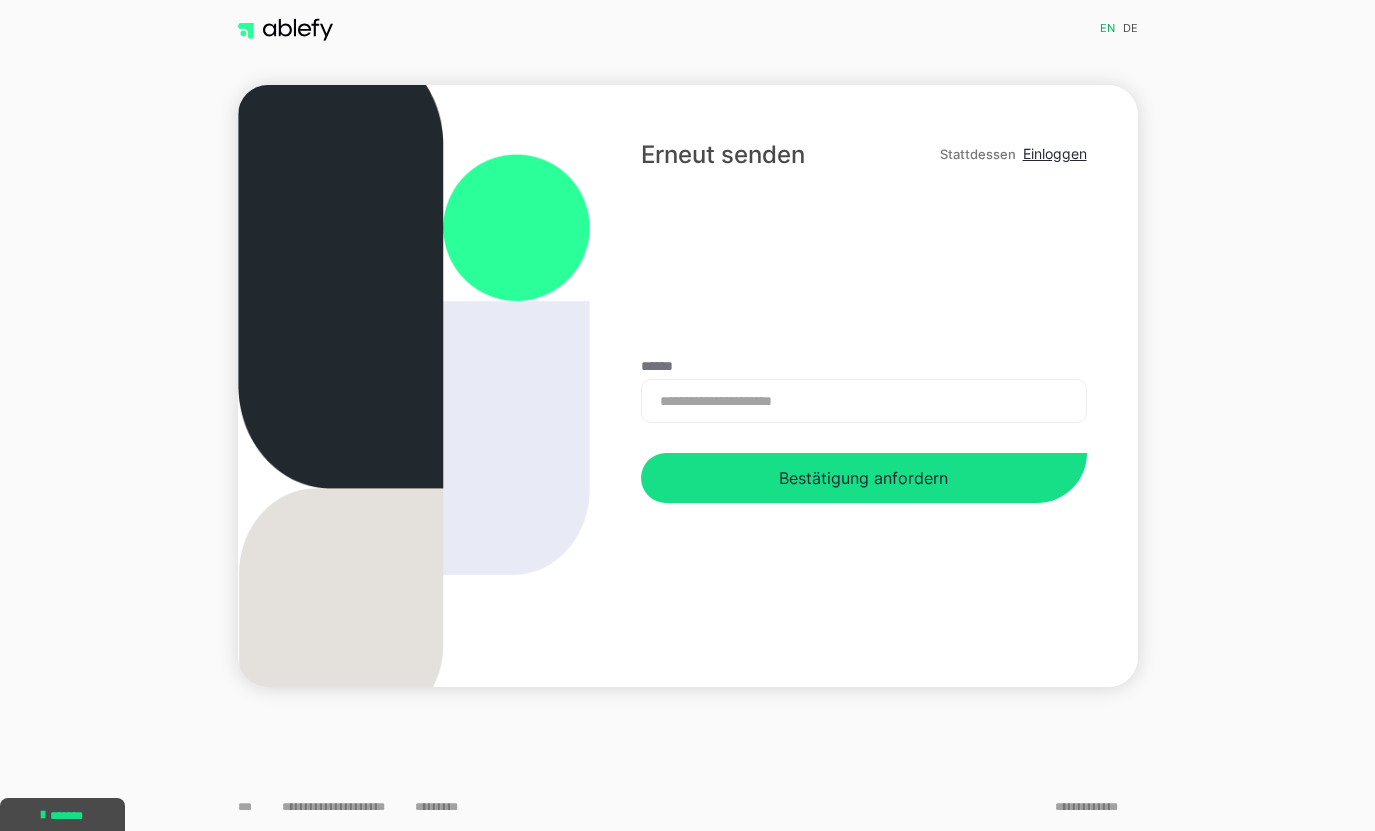 click on "**********" at bounding box center [863, 401] 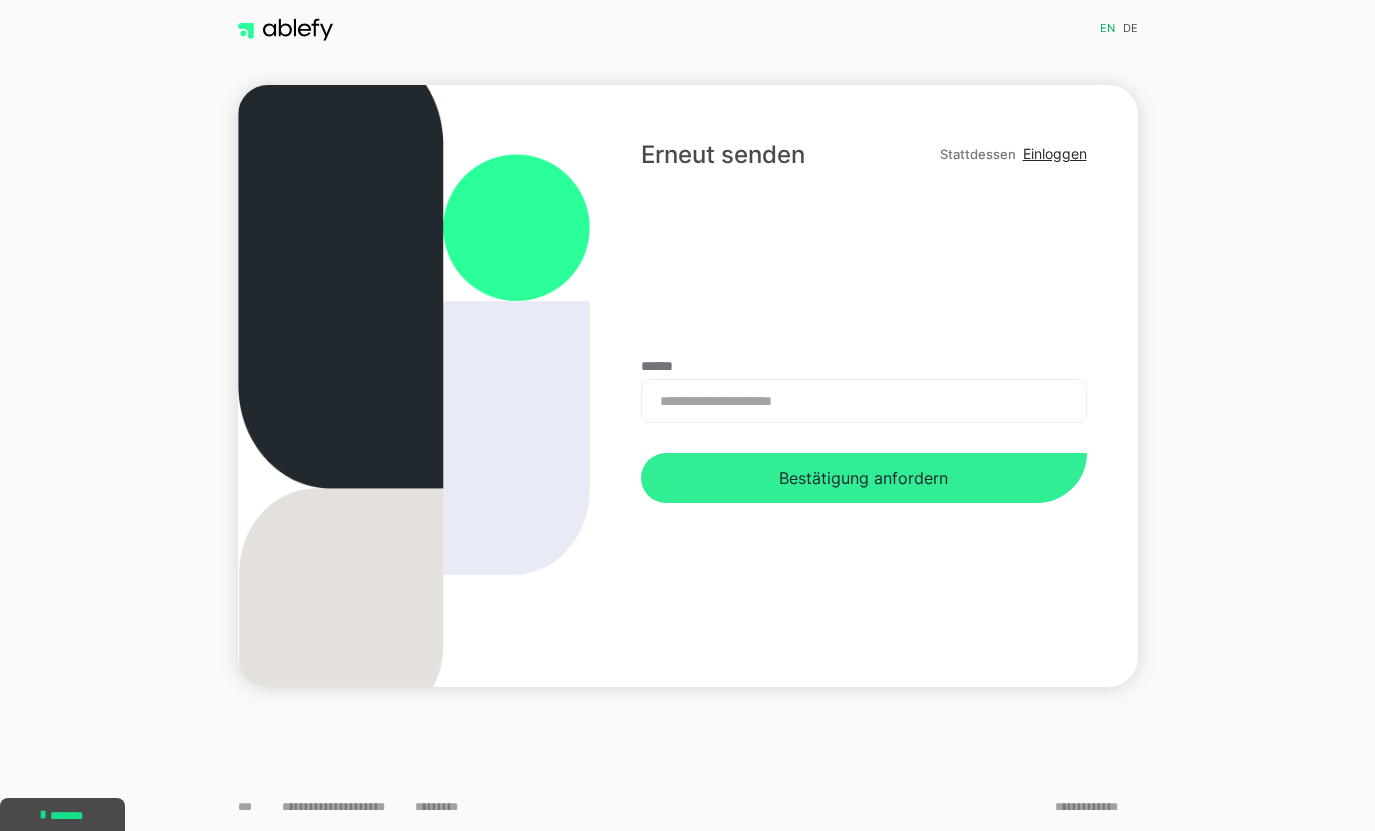 click on "Bestätigung anfordern" at bounding box center [863, 478] 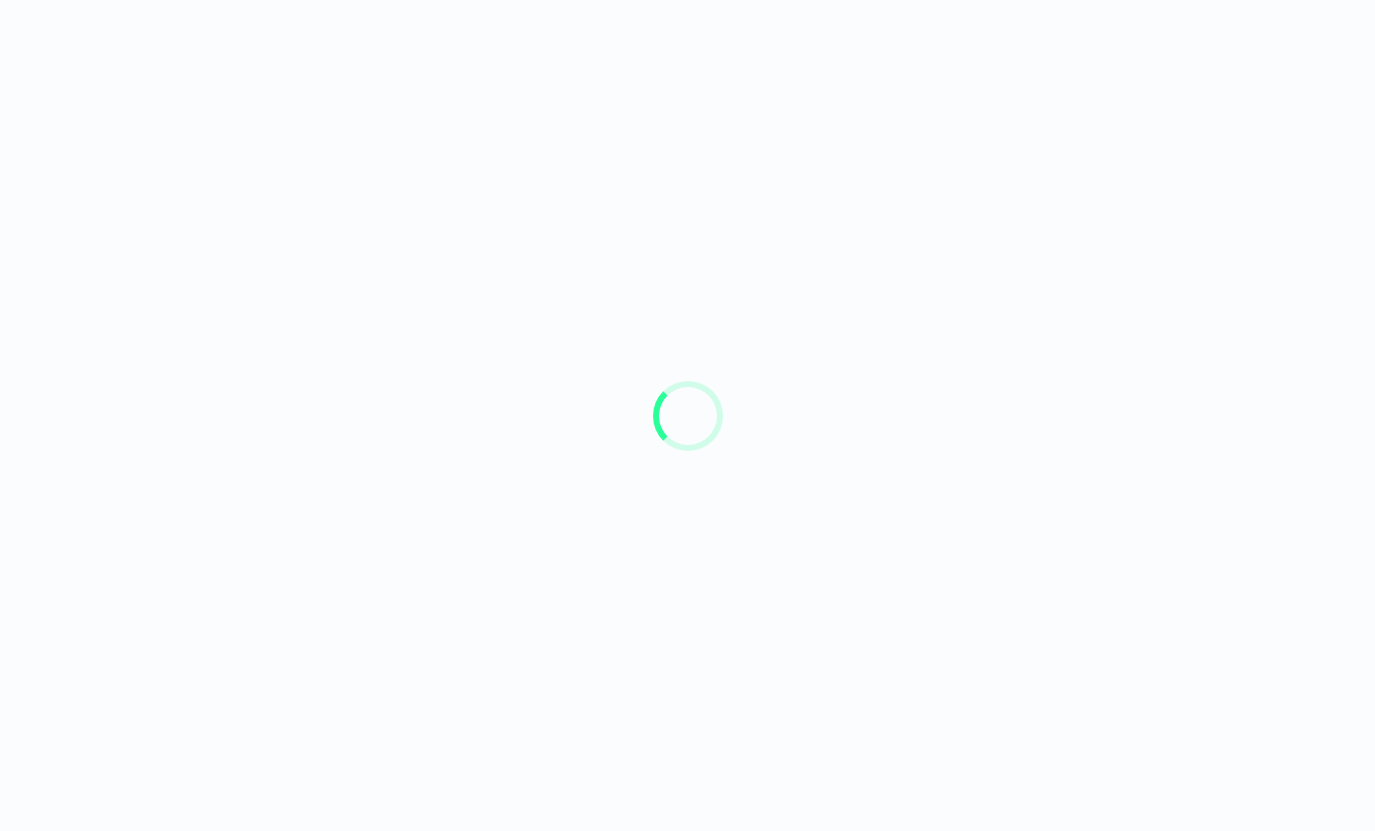 scroll, scrollTop: 0, scrollLeft: 0, axis: both 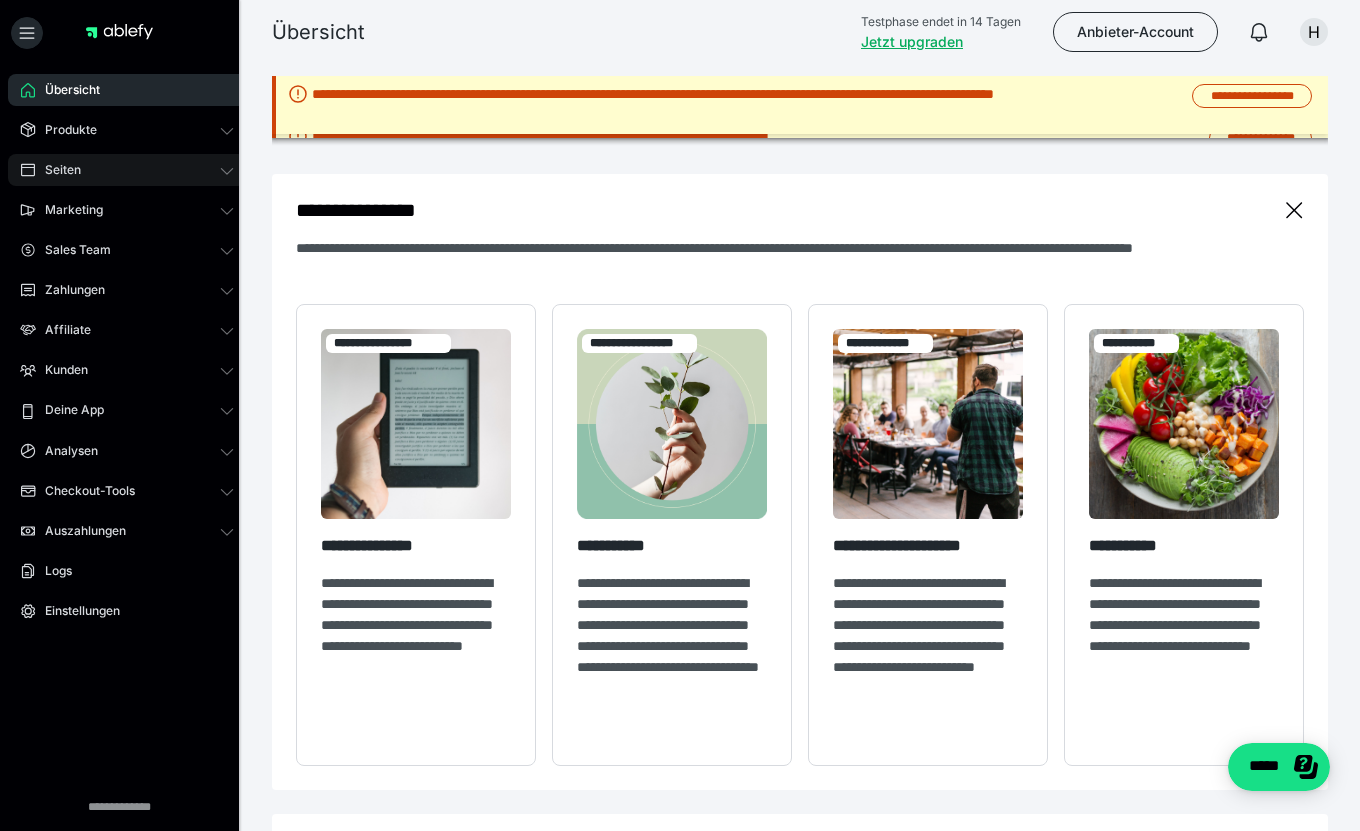 click on "Seiten" at bounding box center [56, 170] 